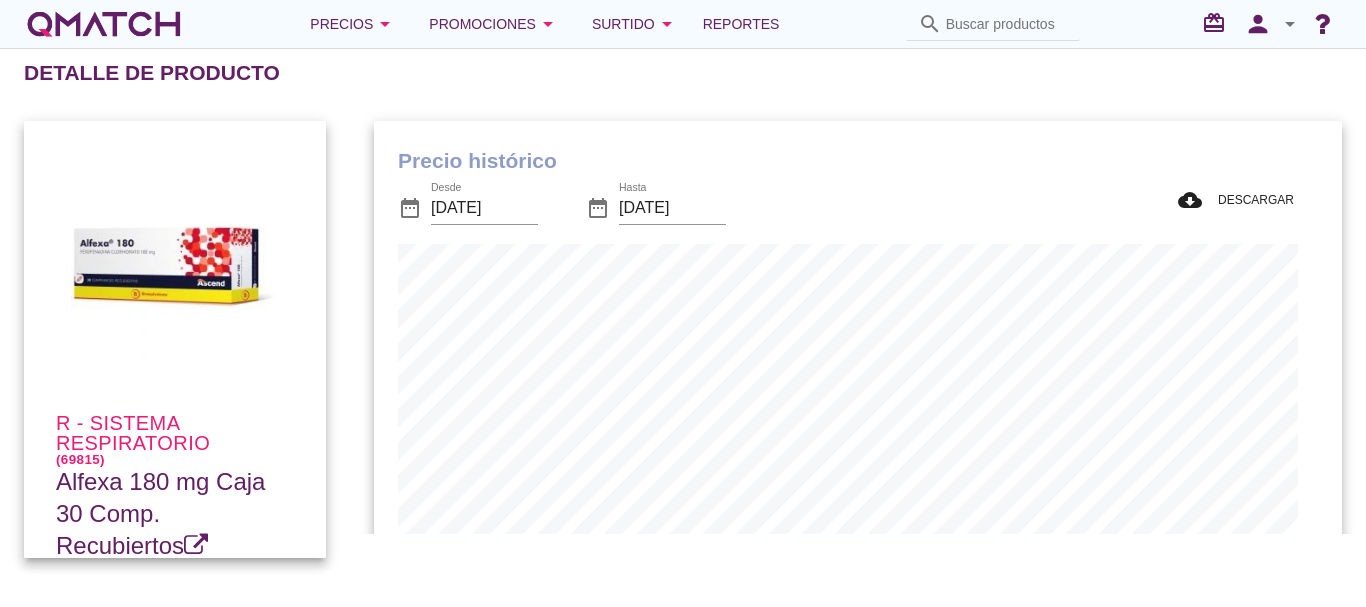 scroll, scrollTop: 0, scrollLeft: 0, axis: both 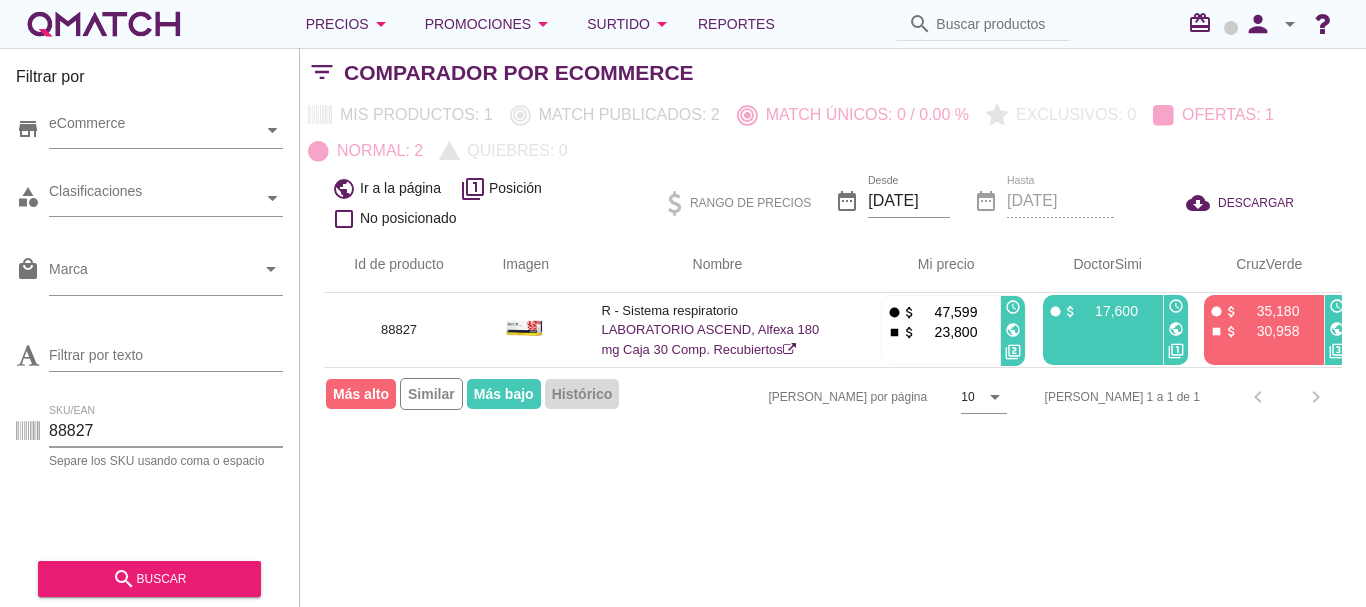 drag, startPoint x: 136, startPoint y: 428, endPoint x: -39, endPoint y: 429, distance: 175.00285 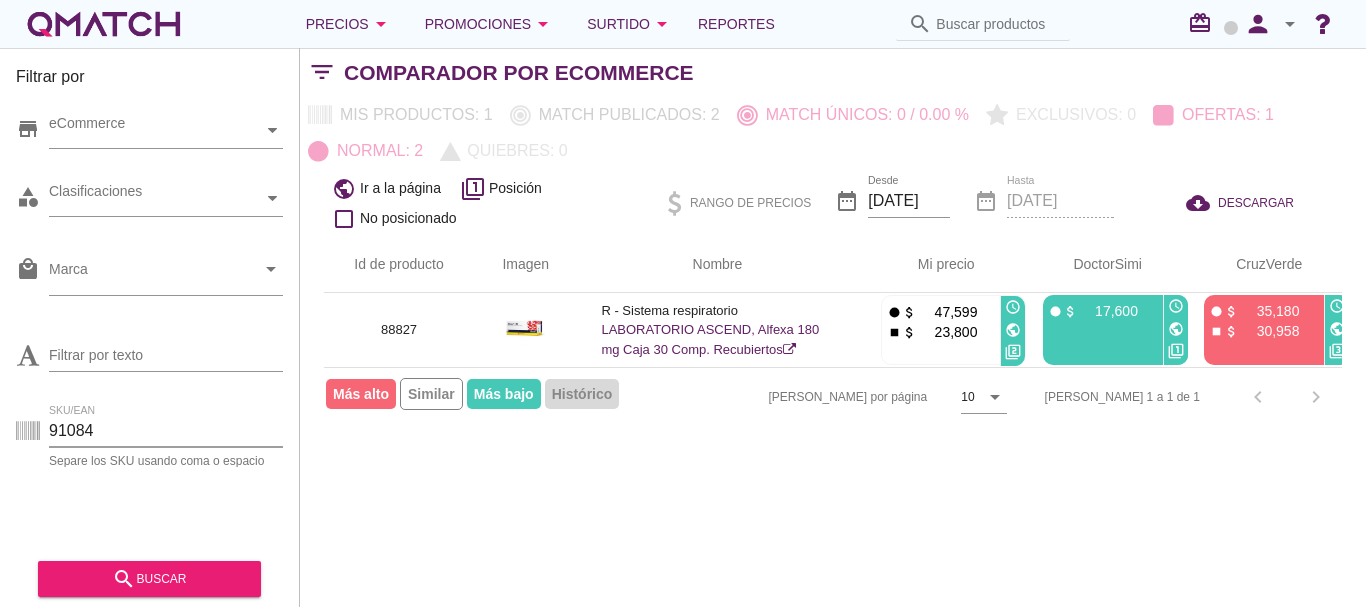 type on "91084" 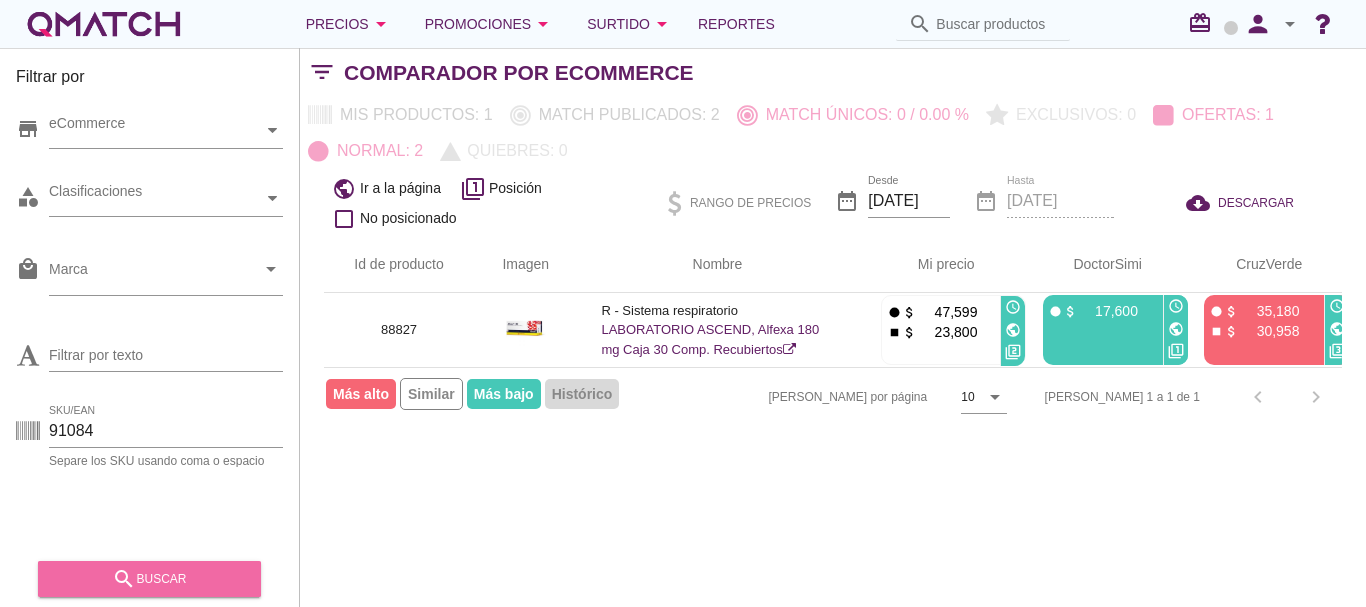 click on "search
buscar" at bounding box center (149, 579) 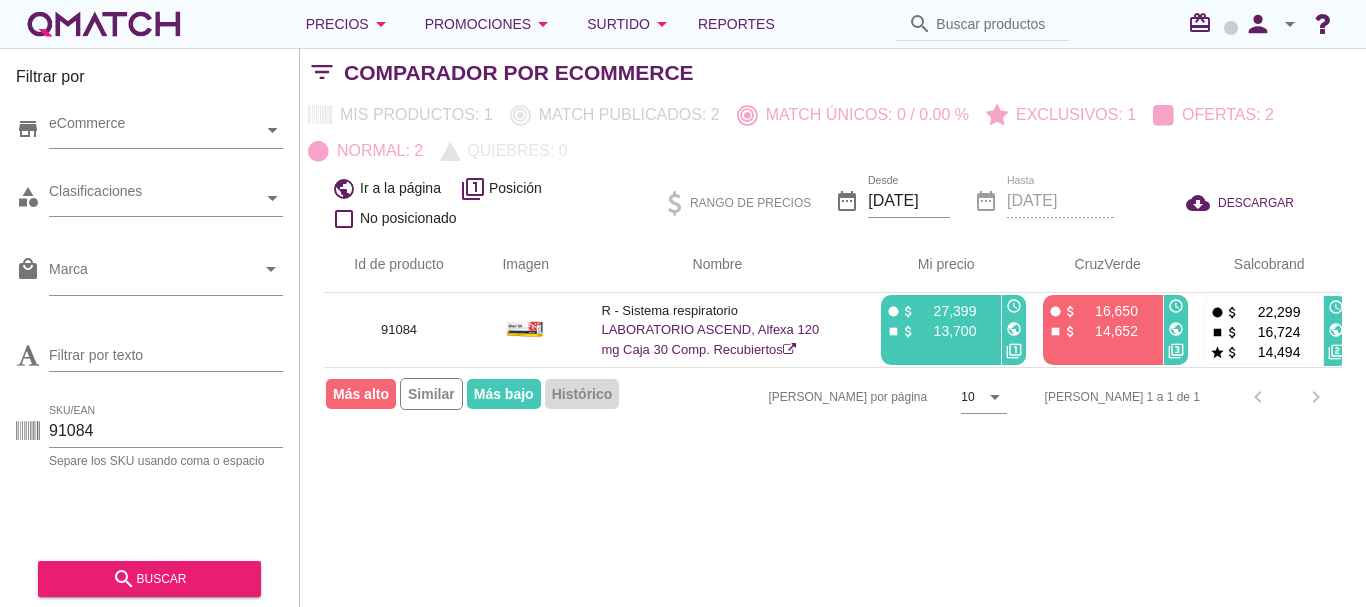 scroll, scrollTop: 0, scrollLeft: 7, axis: horizontal 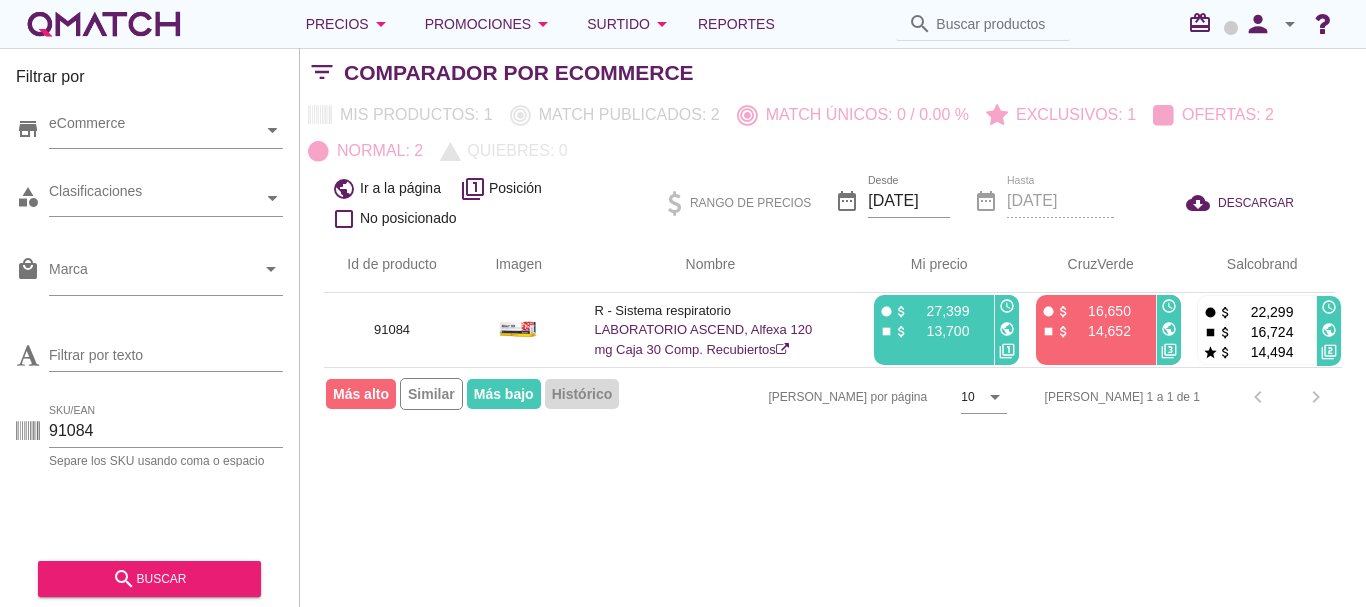 click on "Filtrar por store eCommerce category Clasificaciones local_mall Marca arrow_drop_down Filtrar por texto SKU/EAN 91084 Separe los SKU usando coma o espacio
search
buscar
filter_list
Comparador por eCommerce
Mis productos: 1
Match publicados: 2
Match únicos: 0 / 0.00 %
Exclusivos: 1
Ofertas: 2
Normal: 2
Quiebres: 0
public Ir a la página filter_1 Posición check_box_outline_blank No posicionado Rango de precios date_range Desde [DATE] date_range Hasta [DATE] cloud_download DESCARGAR filter_list Sin resultados, realiza una nueva búsqueda Id de producto Imagen Nombre arrow_upward Mi precio arrow_upward CruzVerde arrow_upward Salcobrand 91084
R - Sistema respiratorio
LABORATORIO ASCEND, Alfexa 120 mg Caja 30 Comp. Recubiertos
fiber_manual_record
attach_money
27,399
stop
10" at bounding box center (833, 327) 